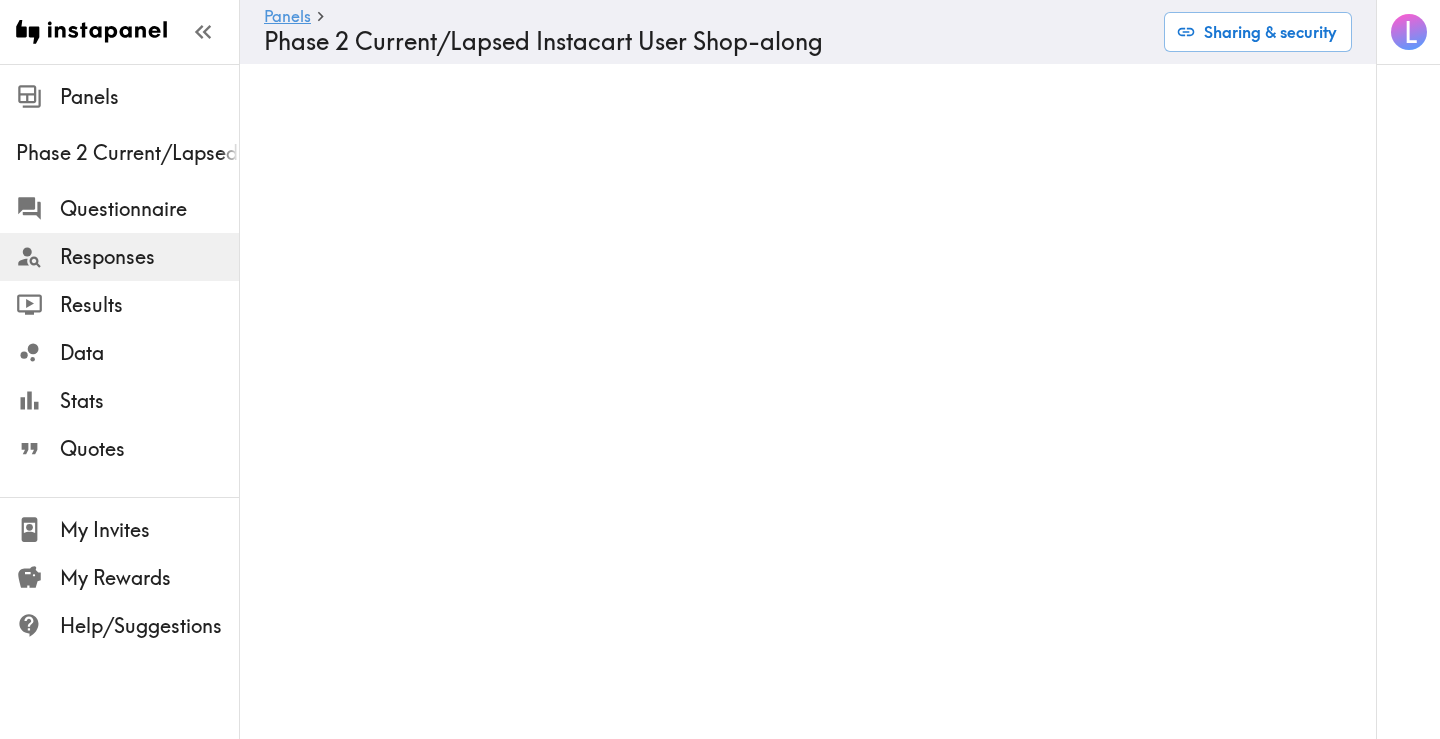 scroll, scrollTop: 0, scrollLeft: 0, axis: both 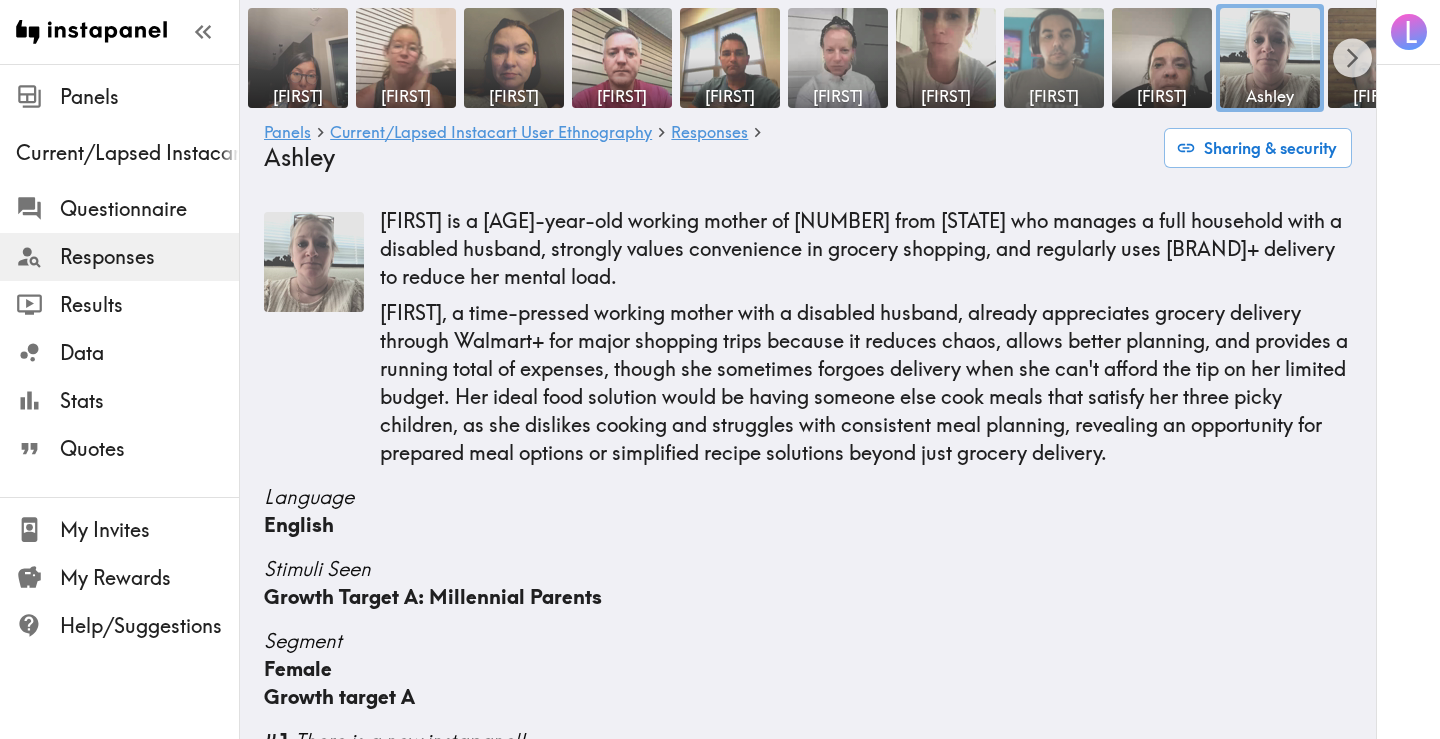 click at bounding box center (1054, 58) 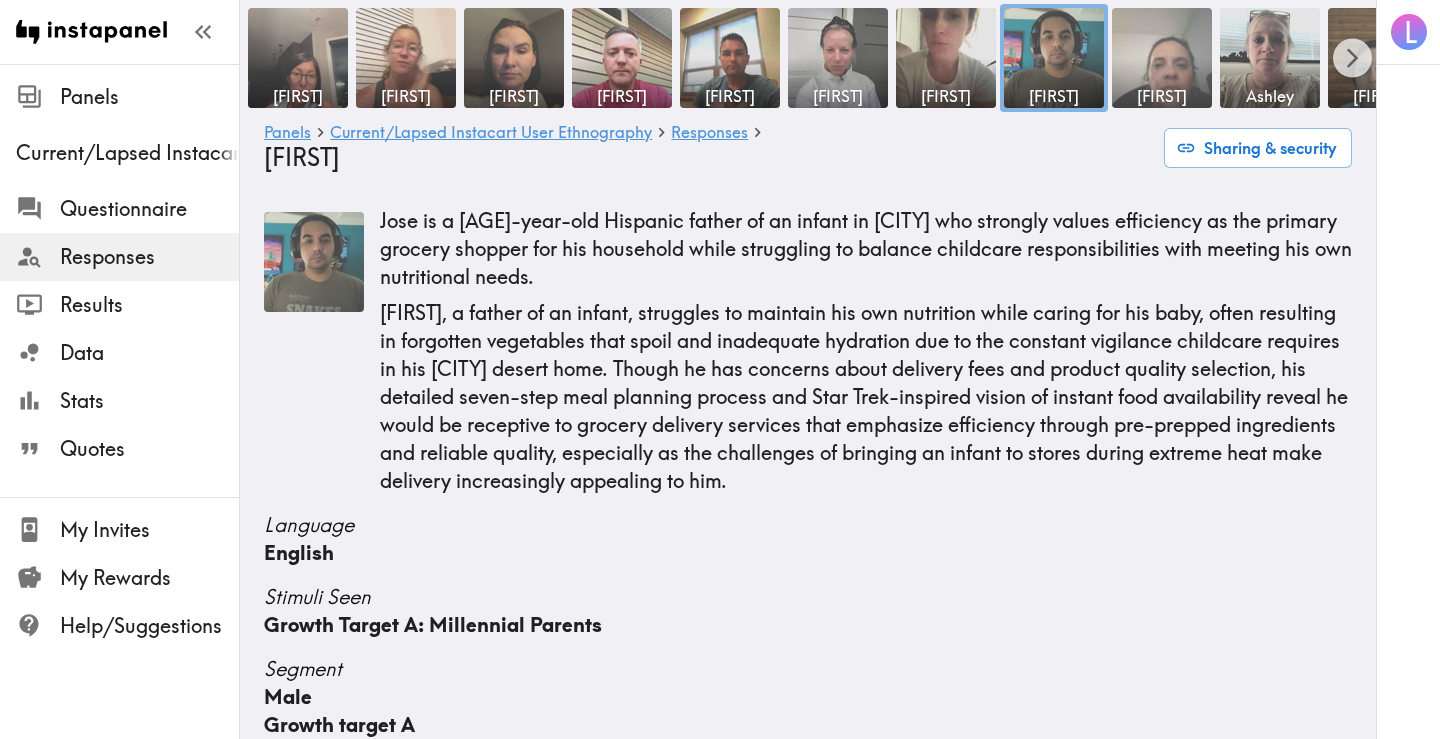 click at bounding box center (1162, 58) 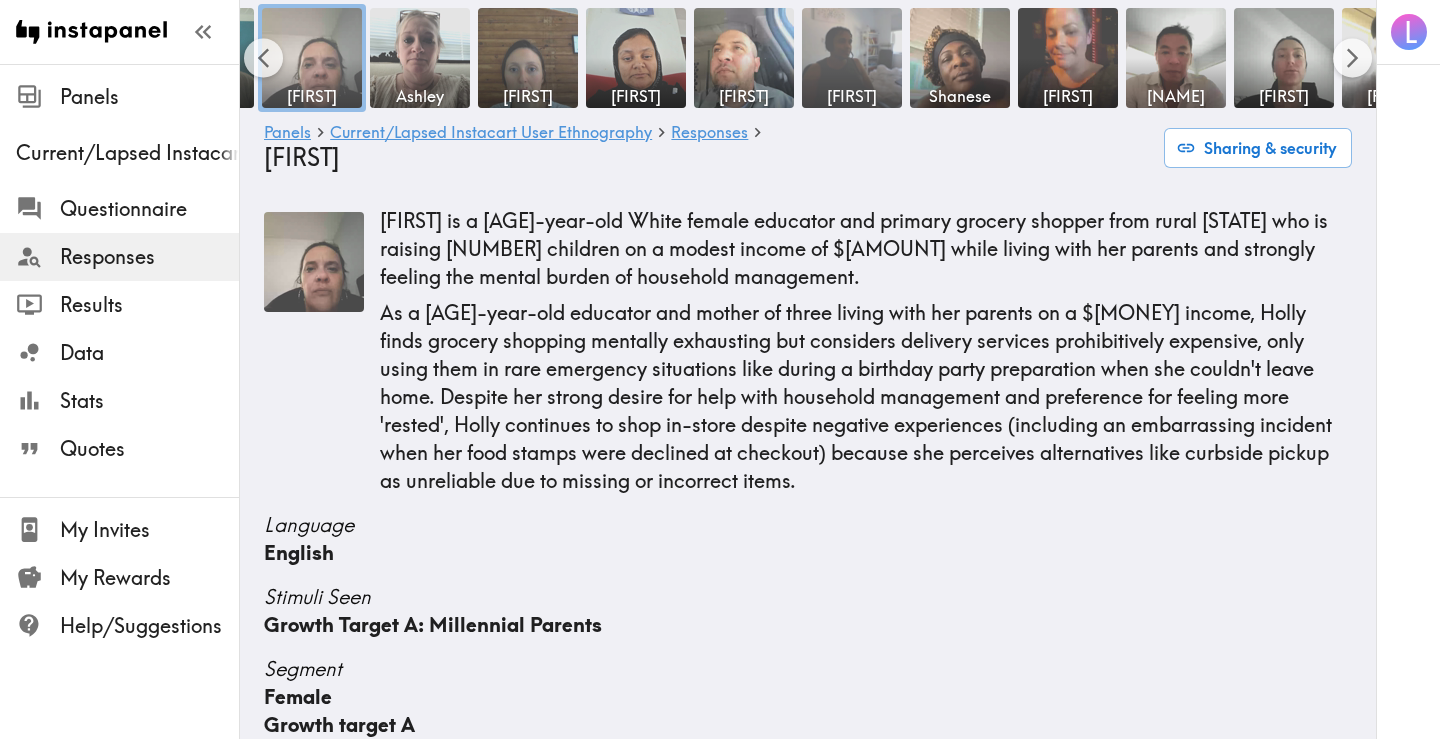 scroll, scrollTop: 0, scrollLeft: 856, axis: horizontal 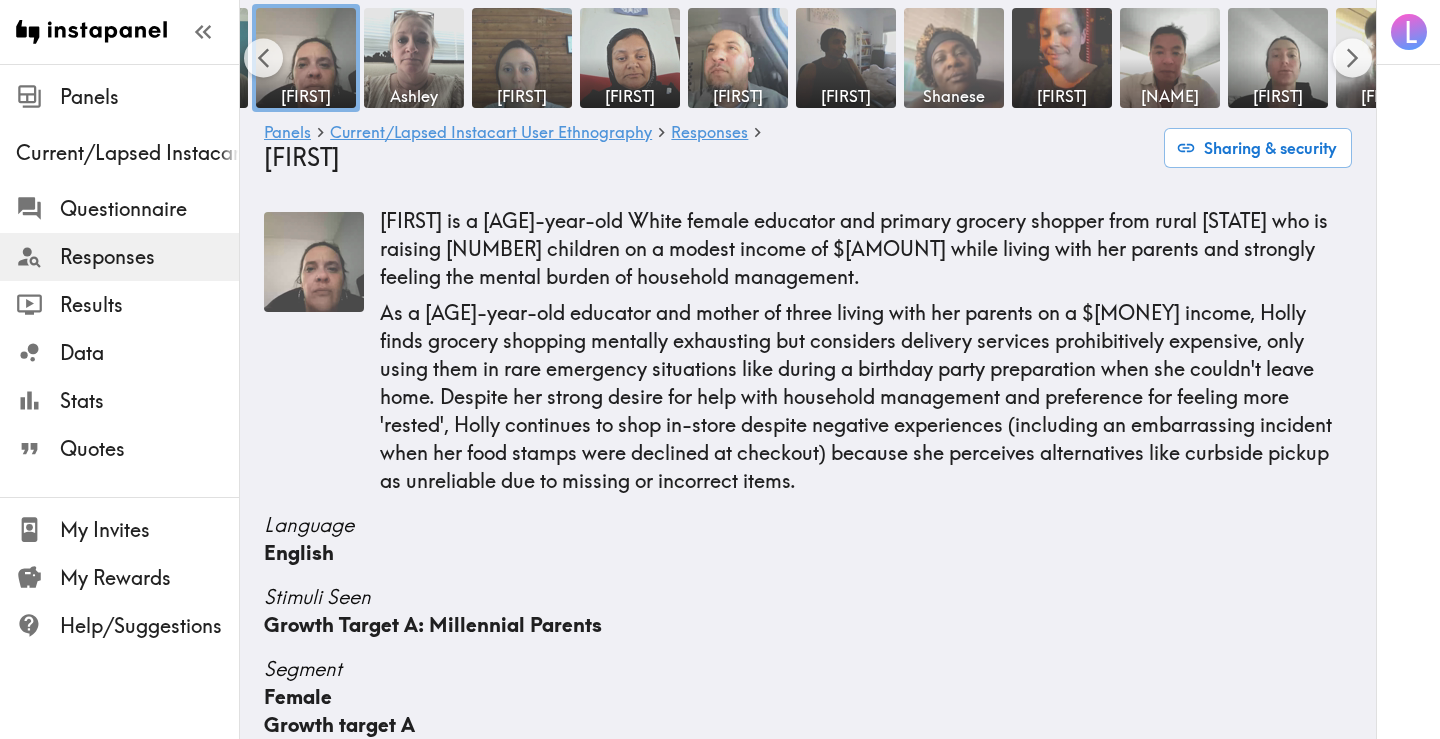 click at bounding box center (954, 58) 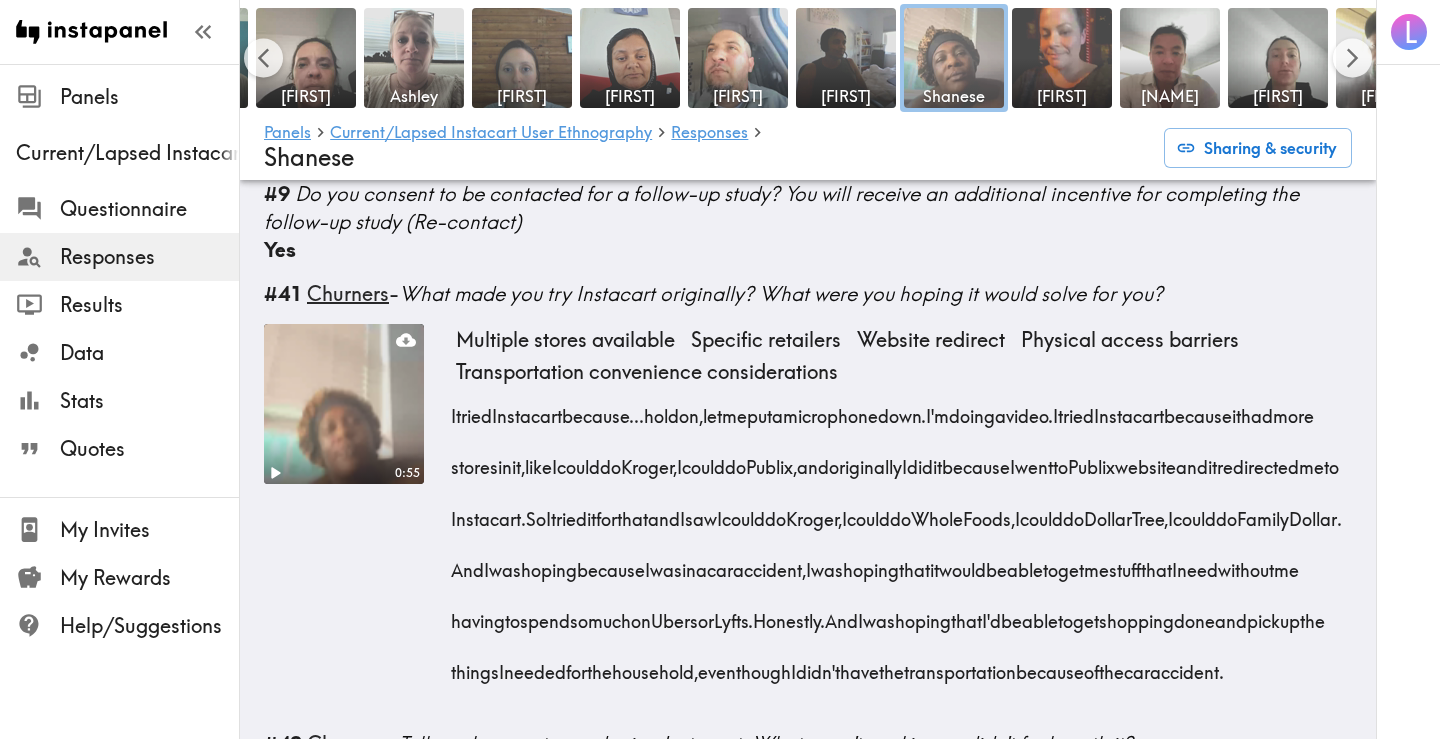 scroll, scrollTop: 2323, scrollLeft: 0, axis: vertical 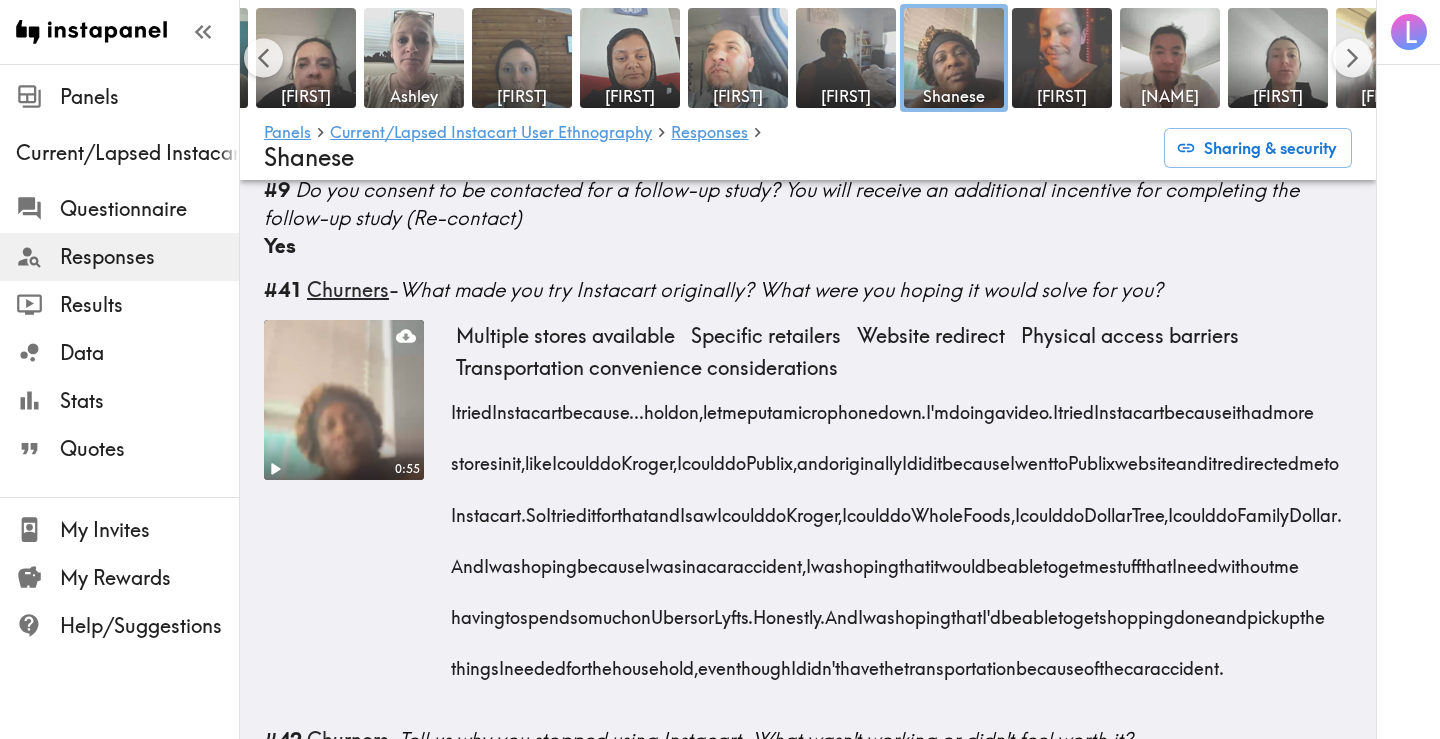 click at bounding box center [344, 400] 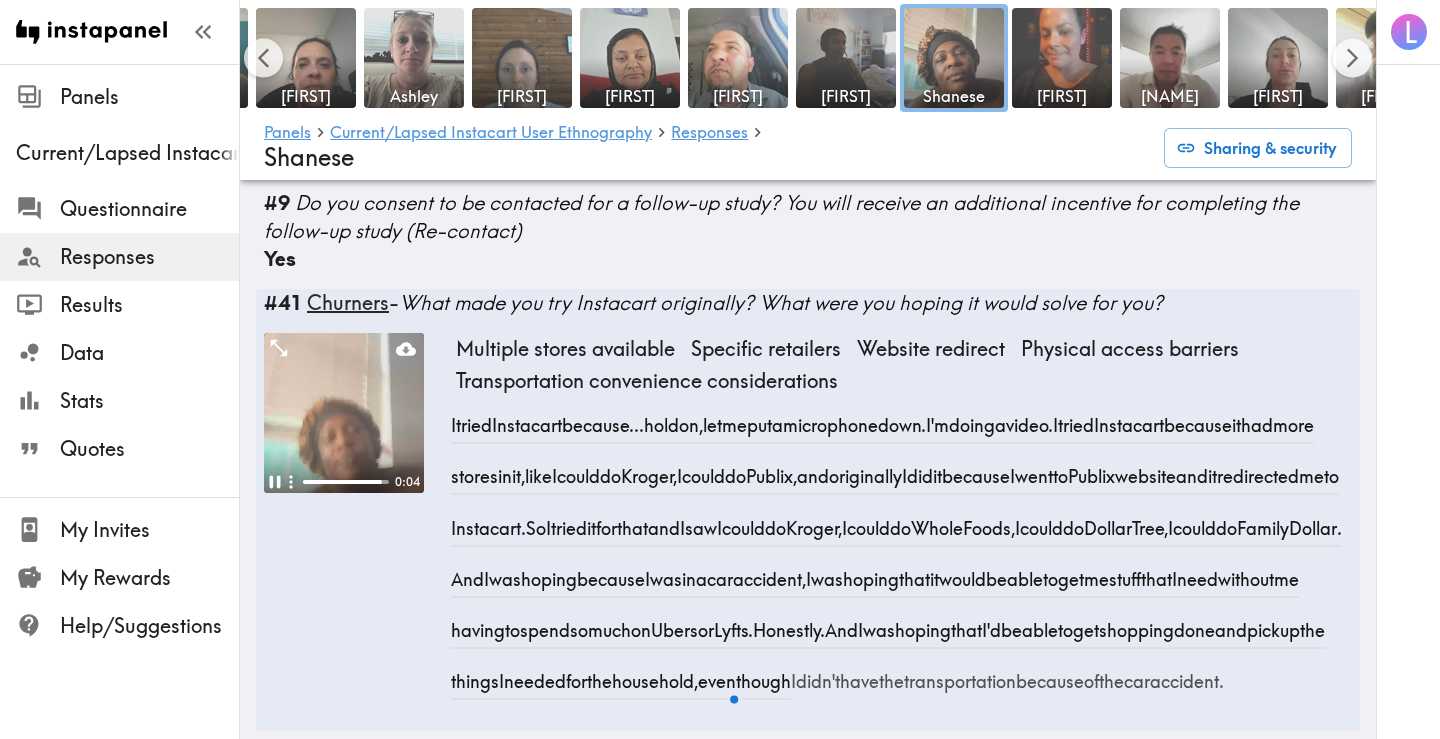 scroll, scrollTop: 2308, scrollLeft: 0, axis: vertical 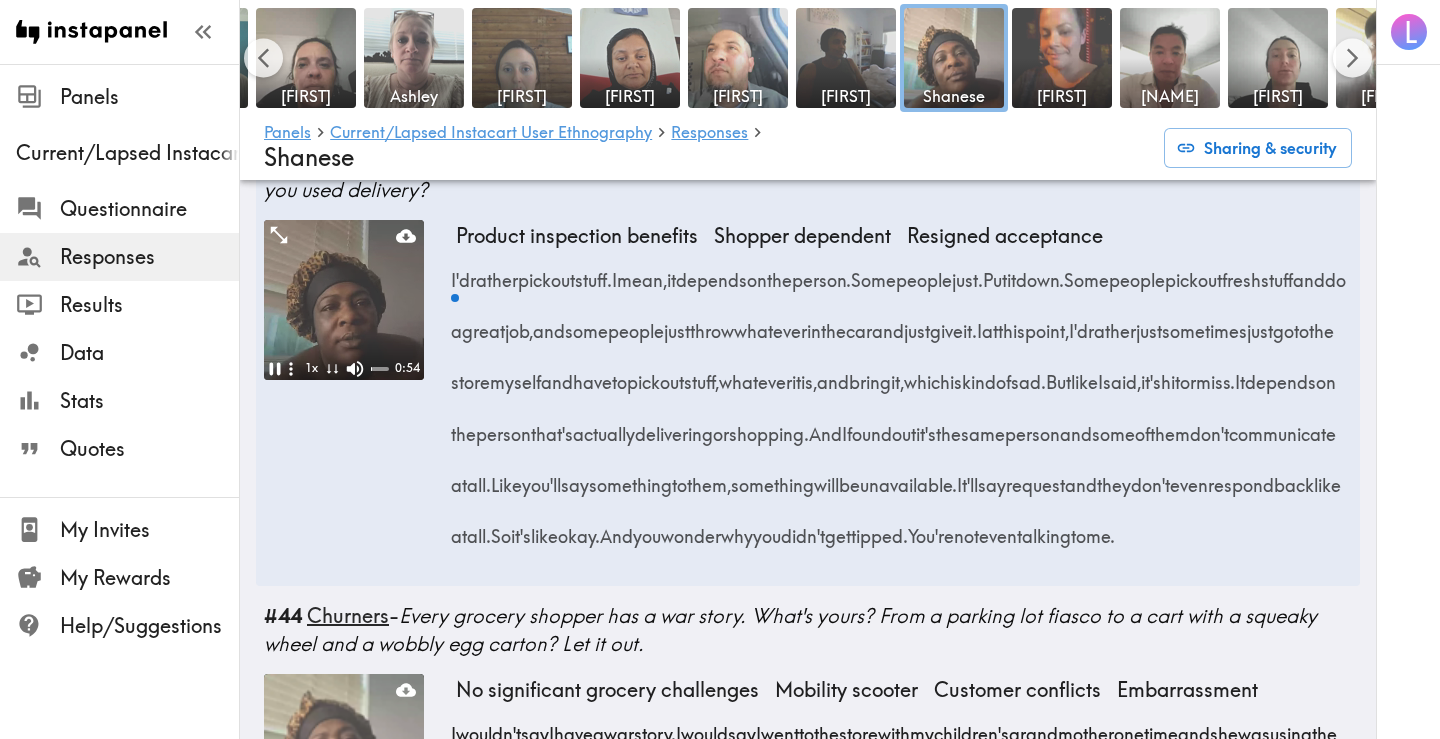 drag, startPoint x: 281, startPoint y: 465, endPoint x: 298, endPoint y: 463, distance: 17.117243 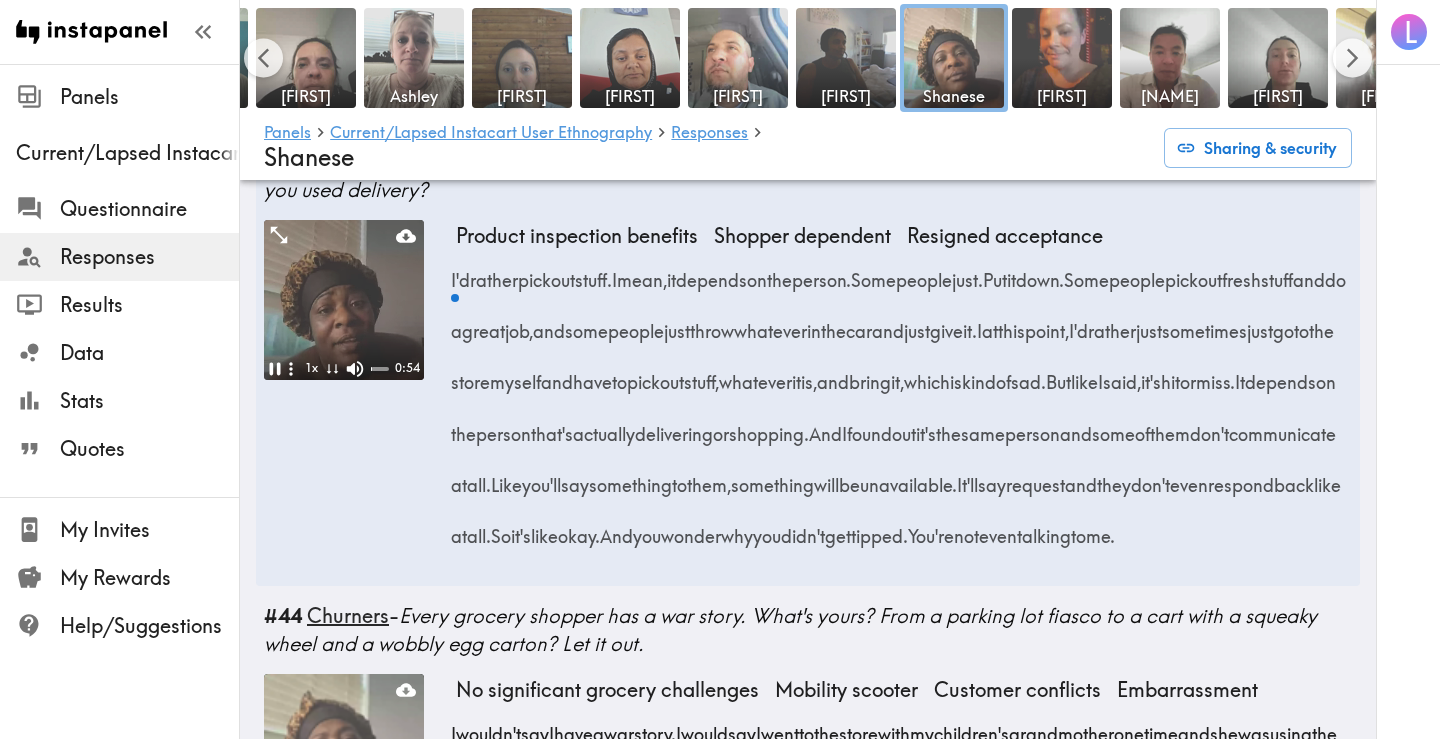 click 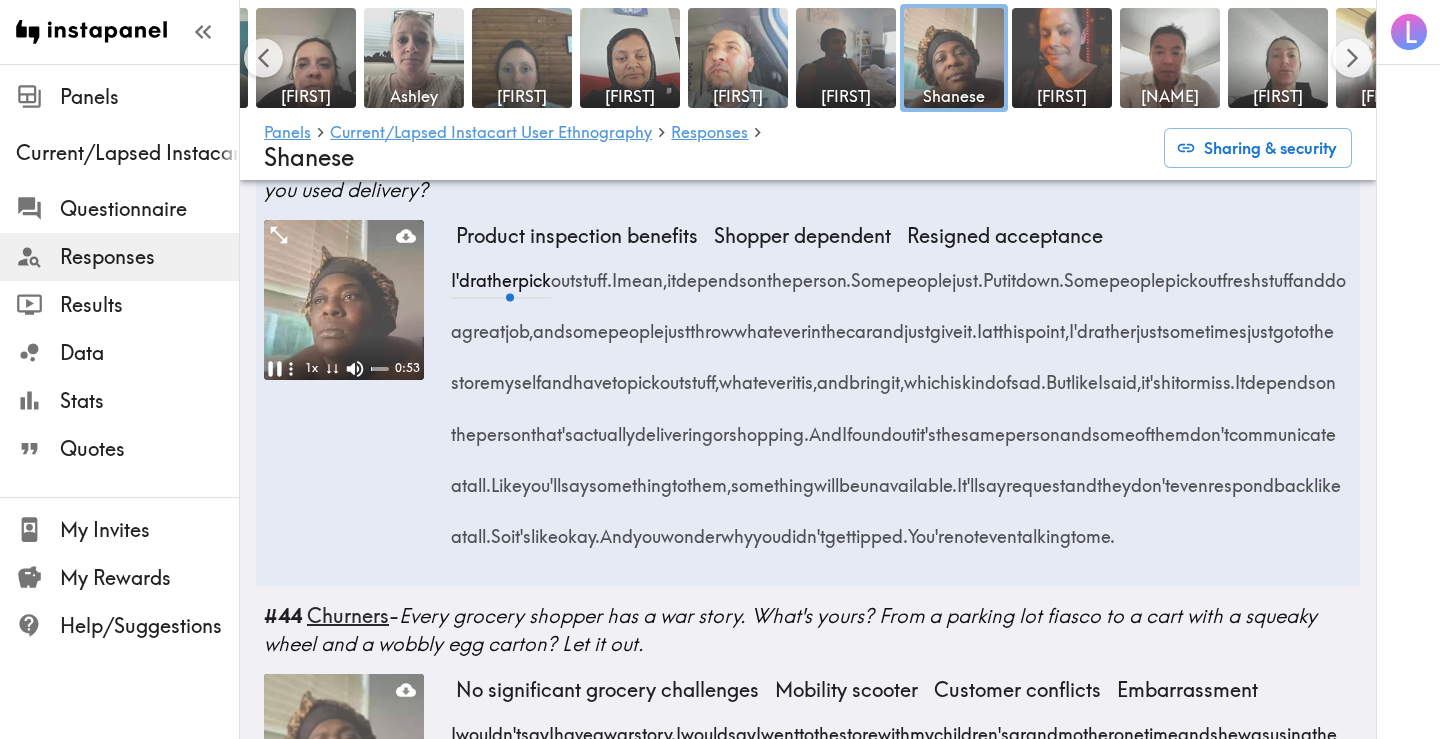 click 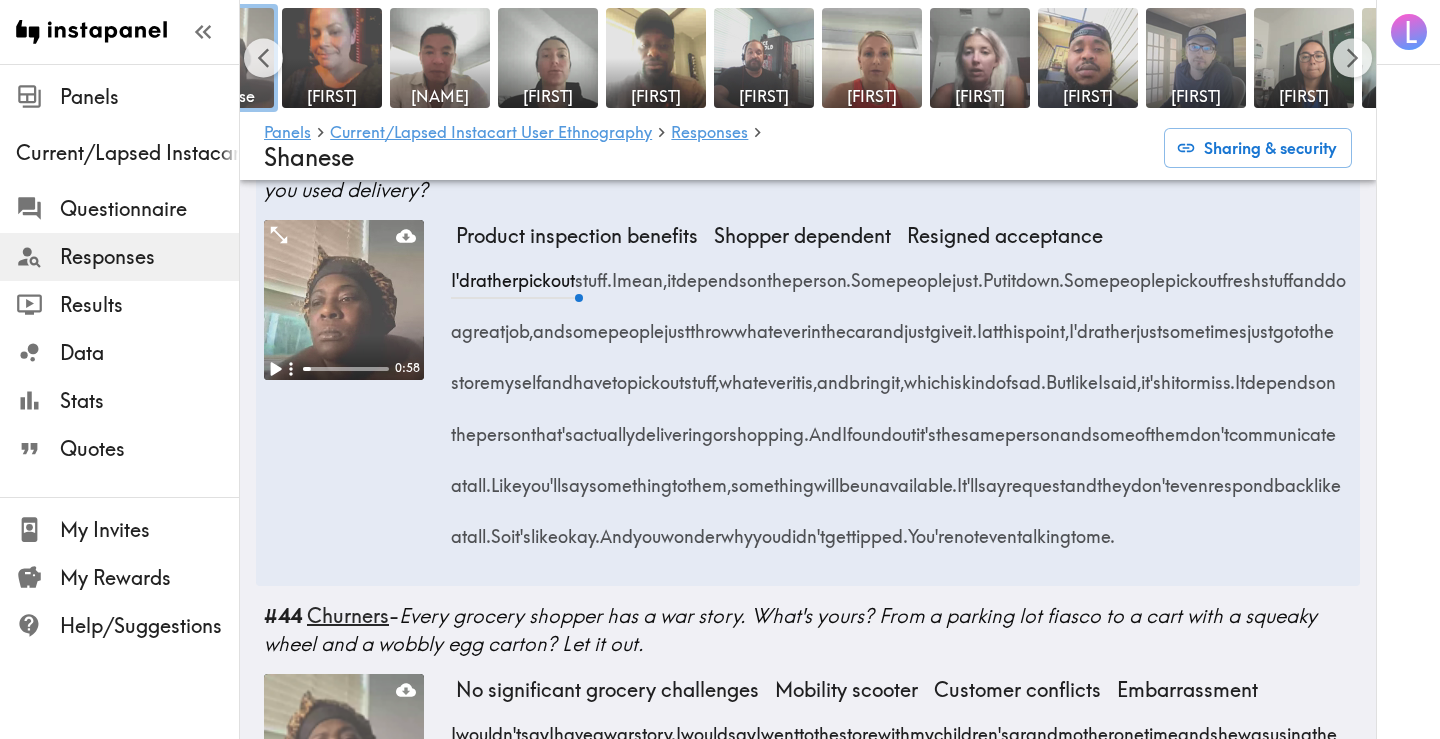 scroll, scrollTop: 0, scrollLeft: 1629, axis: horizontal 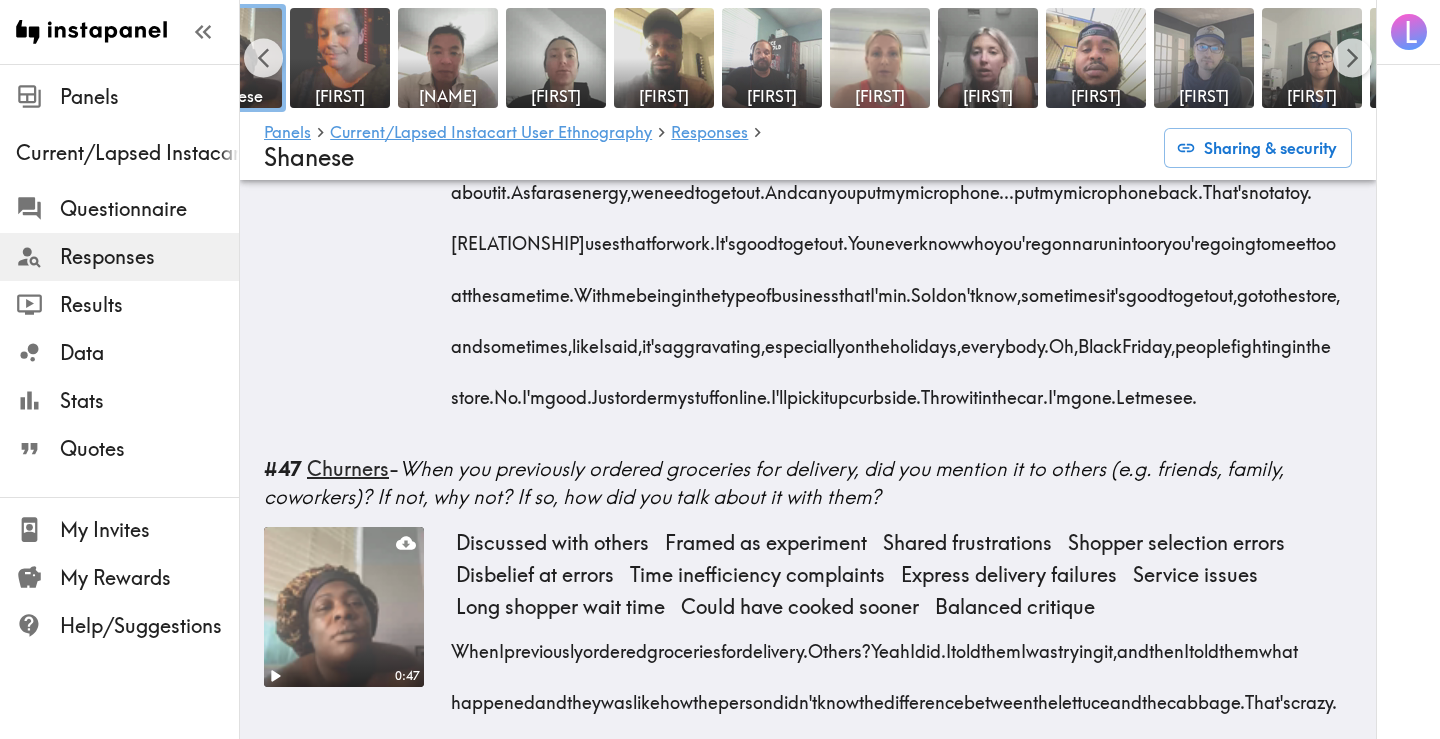 click at bounding box center [880, 58] 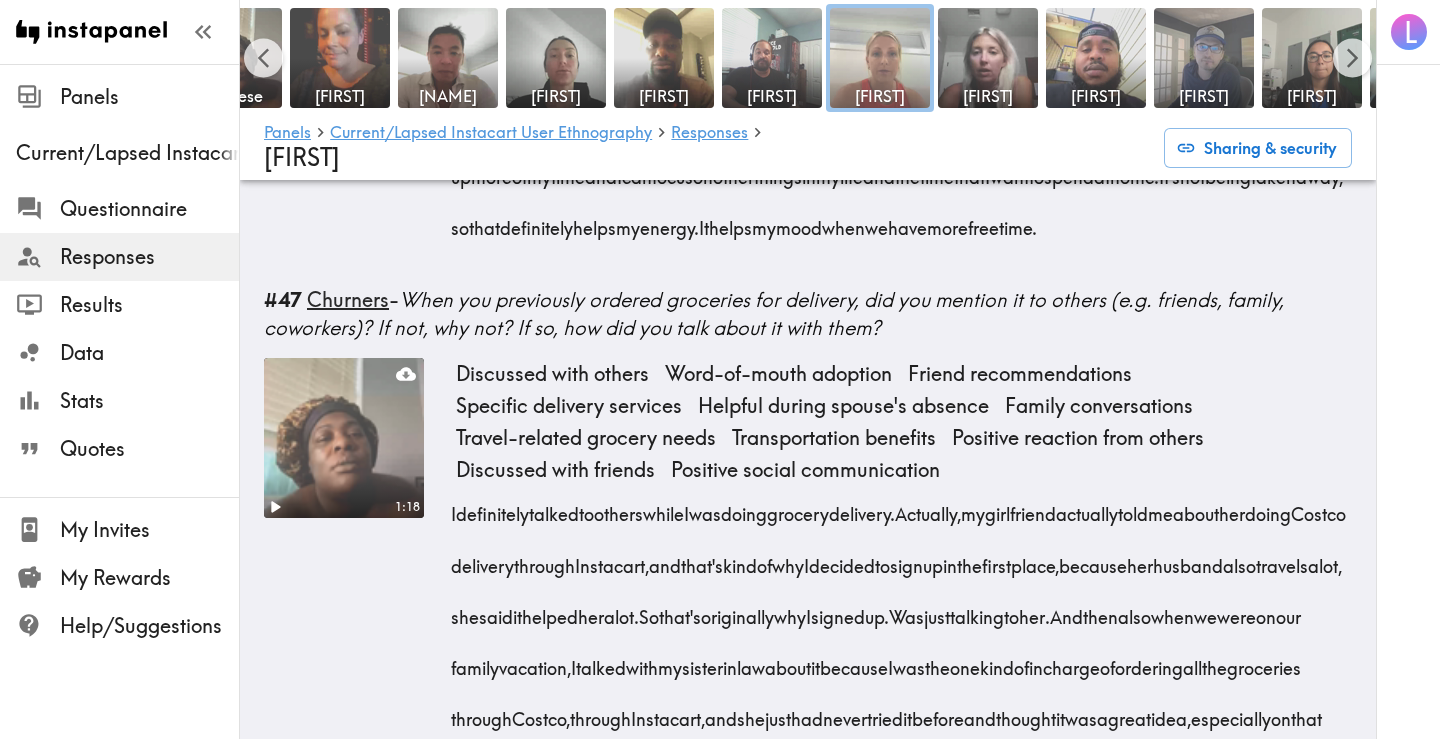 scroll, scrollTop: 4946, scrollLeft: 0, axis: vertical 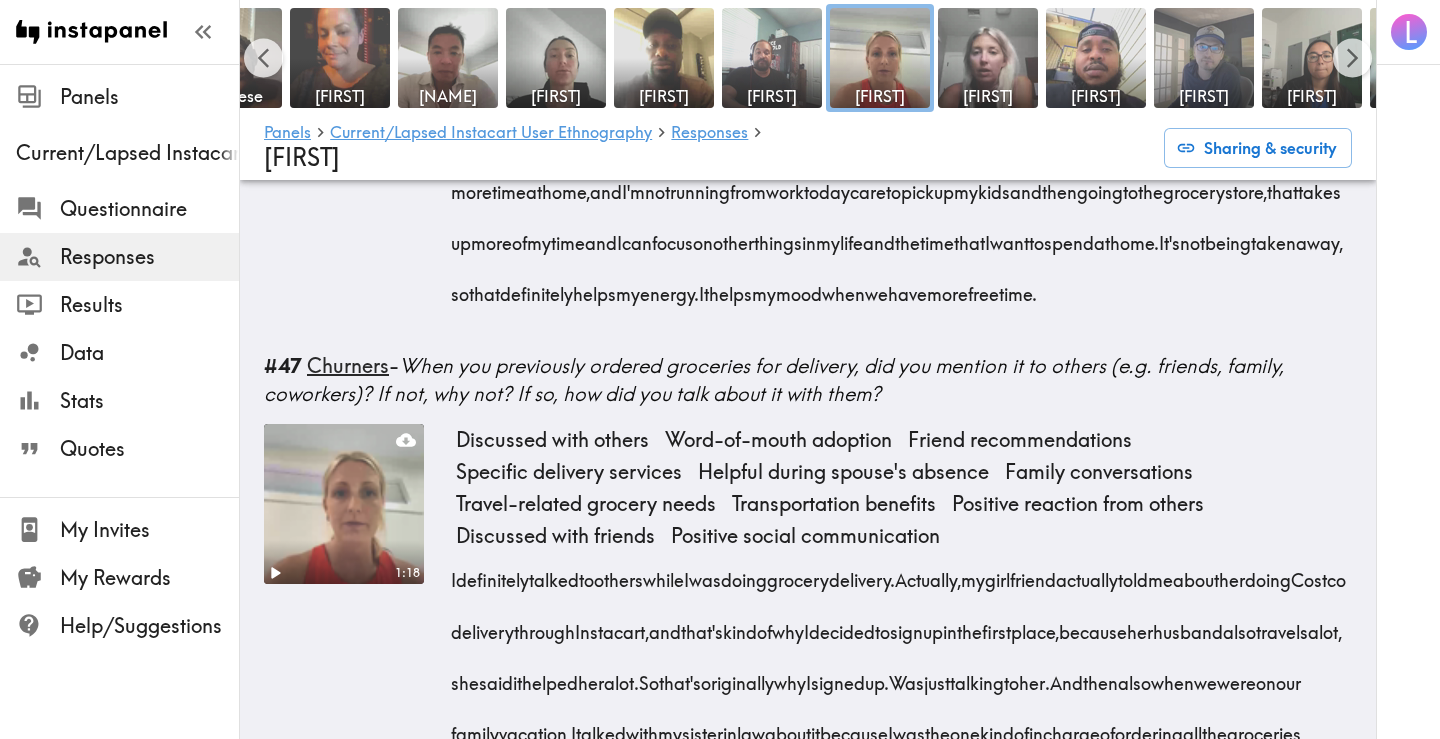 drag, startPoint x: 512, startPoint y: 305, endPoint x: 594, endPoint y: 354, distance: 95.524864 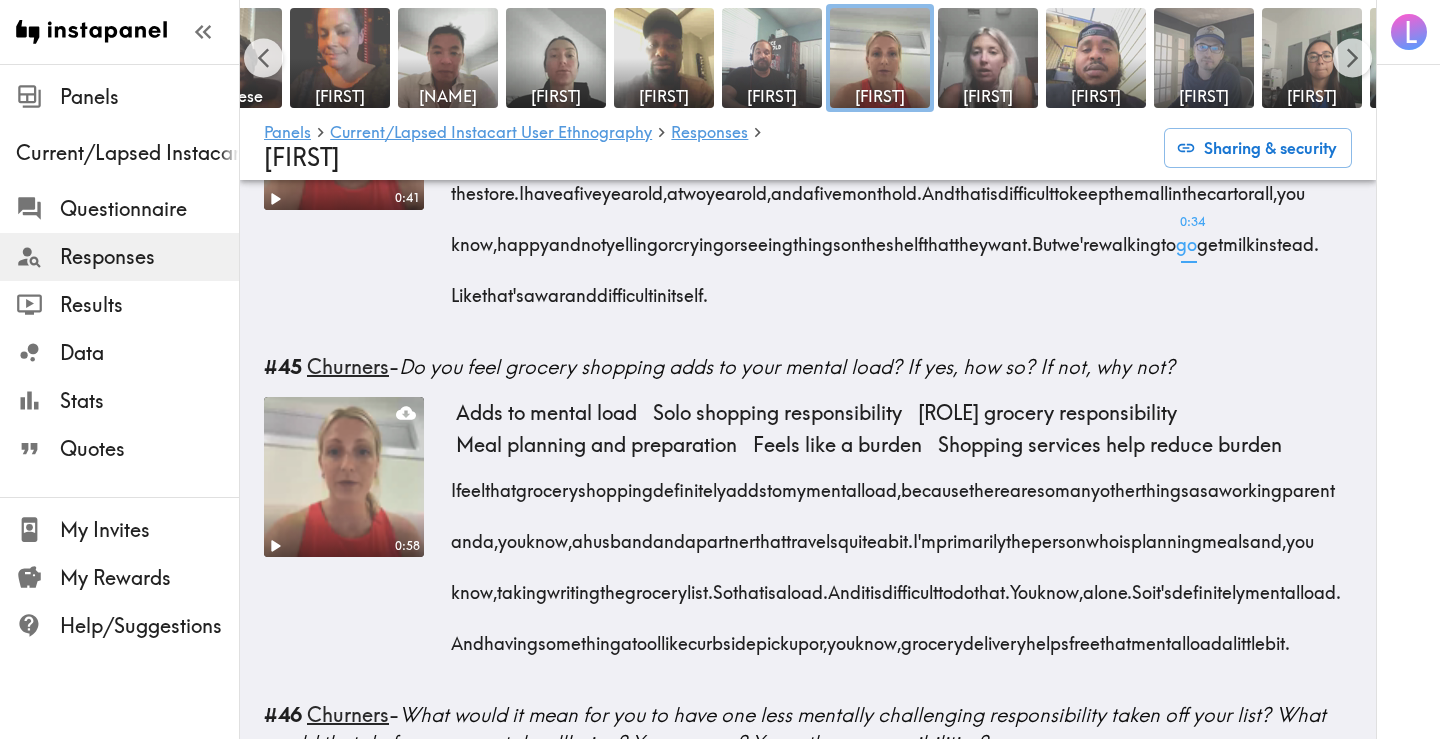 scroll, scrollTop: 4049, scrollLeft: 0, axis: vertical 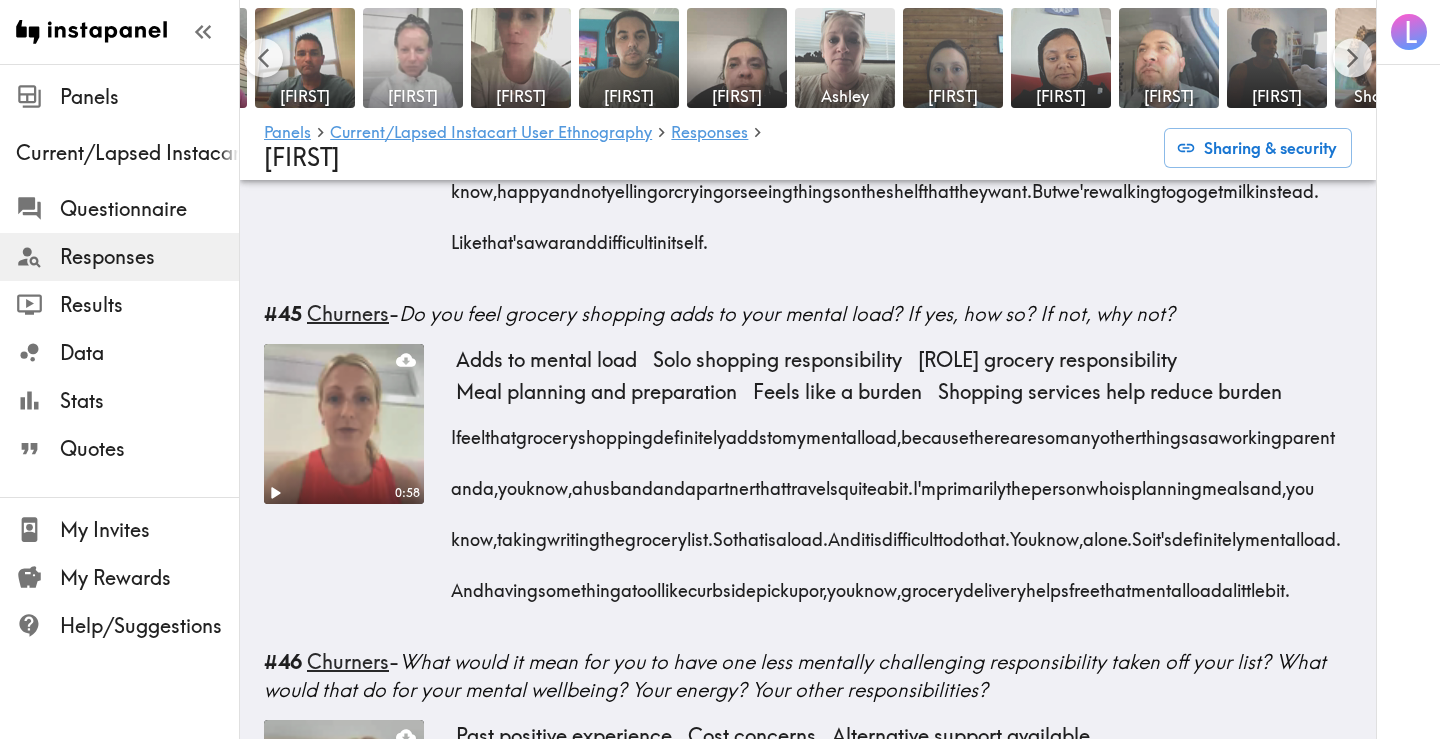 click at bounding box center (413, 58) 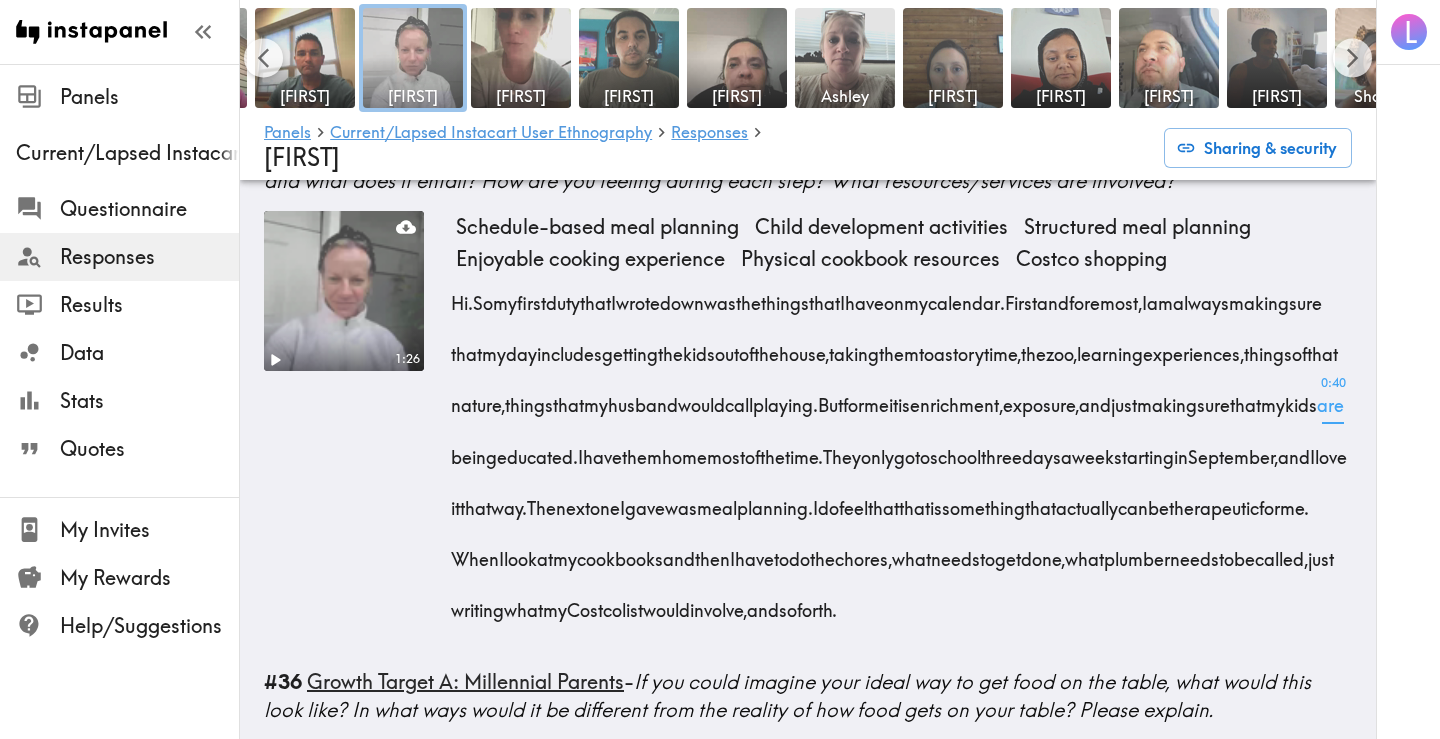 scroll, scrollTop: 3244, scrollLeft: 0, axis: vertical 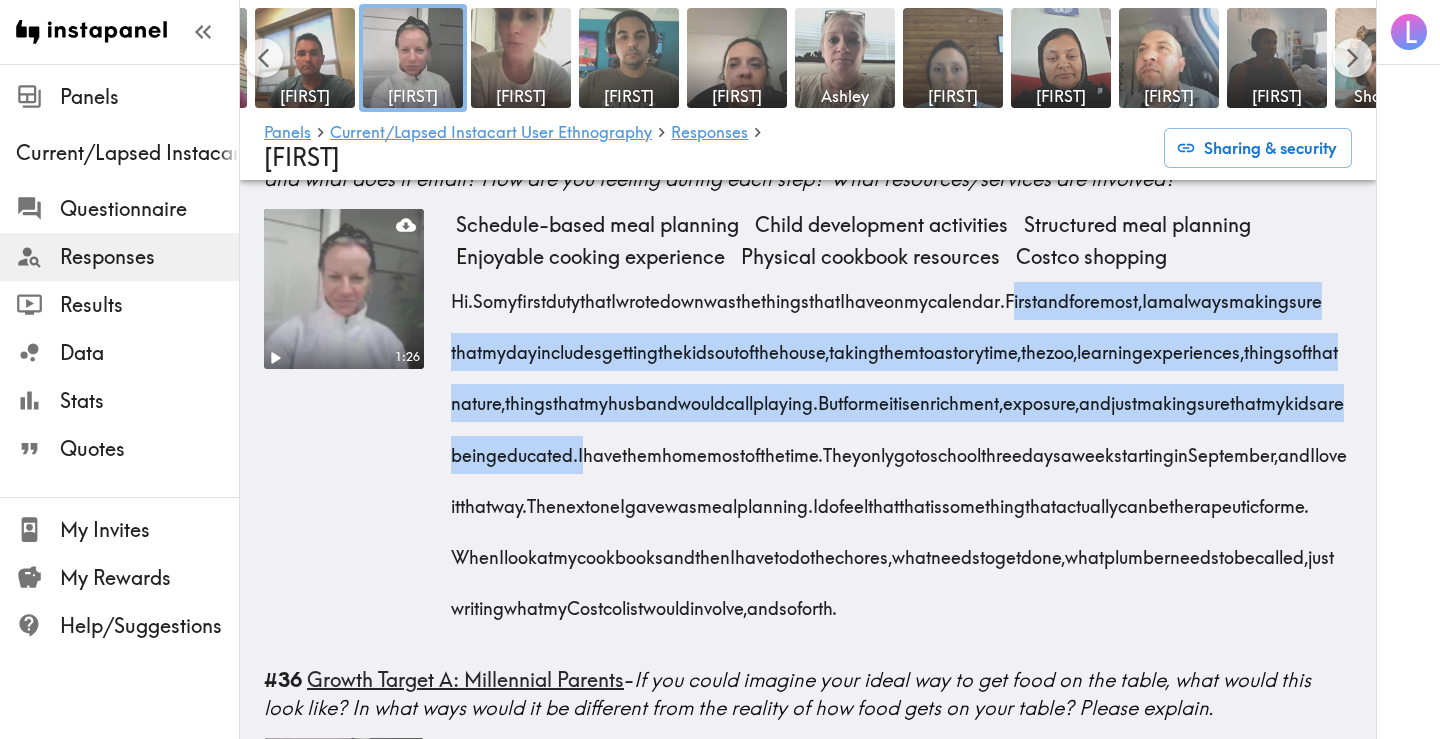 drag, startPoint x: 1093, startPoint y: 353, endPoint x: 974, endPoint y: 511, distance: 197.8004 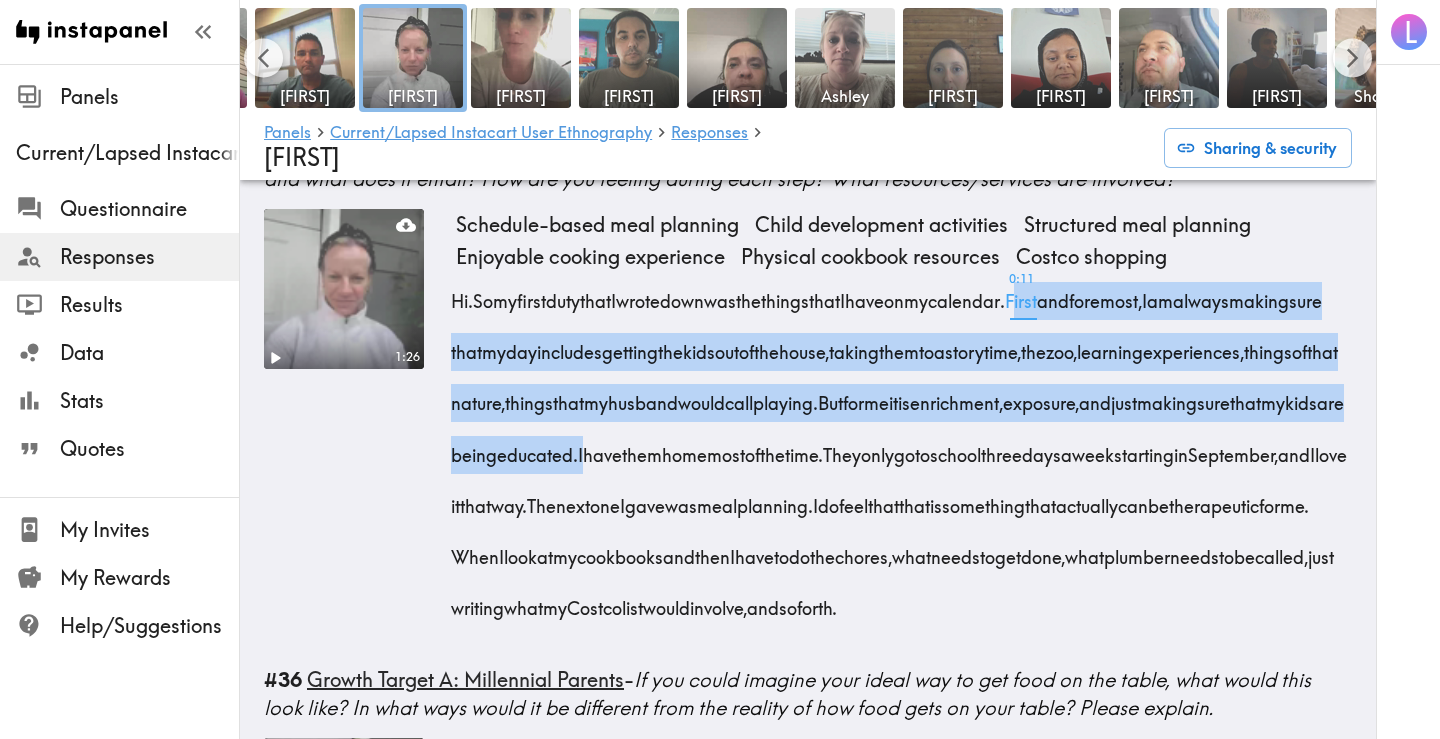 copy on "First  and  foremost,  I  am  always  making  sure  that  my  day  includes  getting  the  kids  out  of  the  house,  taking  them  to  a  storytime,  the  zoo,  learning  experiences,  things  of  that  nature,  things  that  my  husband  would  call  playing.  But  for  me  it  is  enrichment,  exposure,  and  just  making  sure  that  my  kids  are  being  educated." 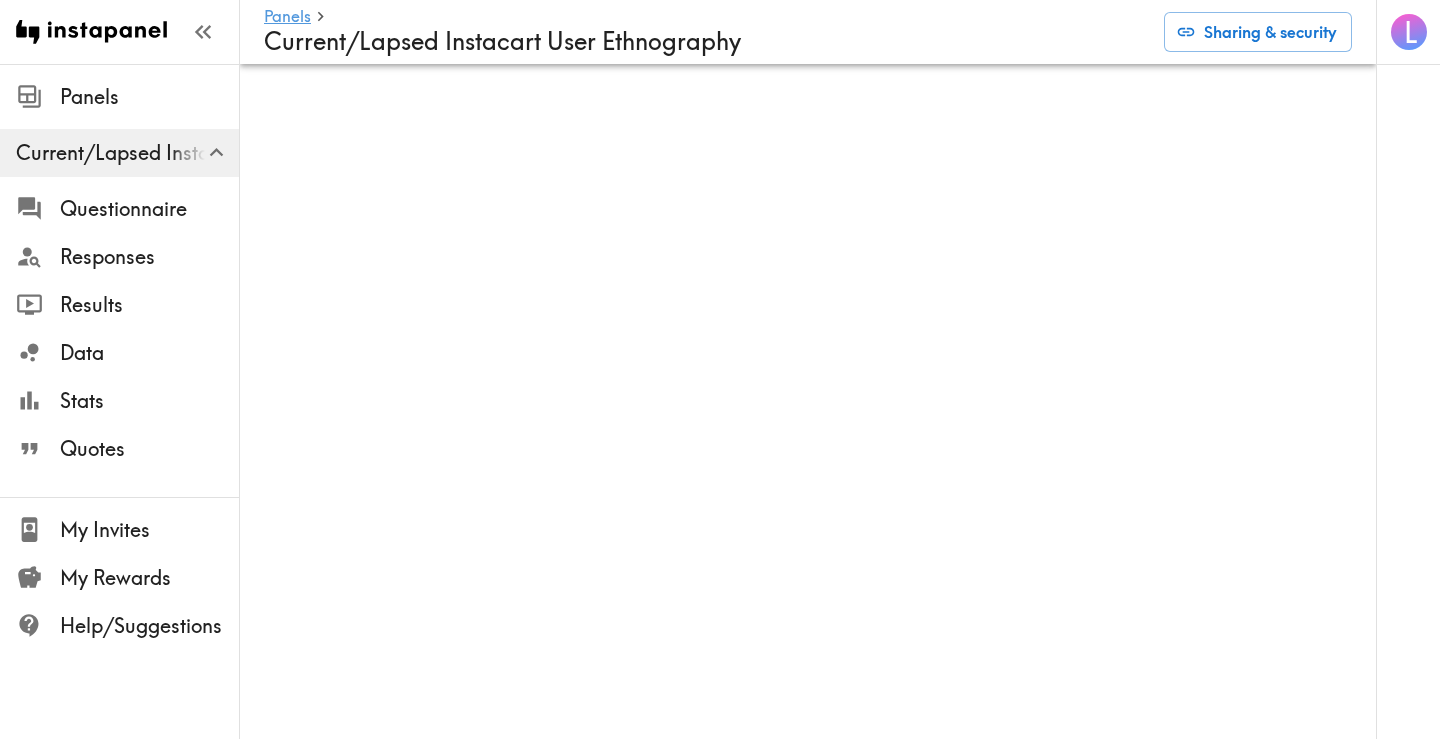 scroll, scrollTop: 0, scrollLeft: 0, axis: both 